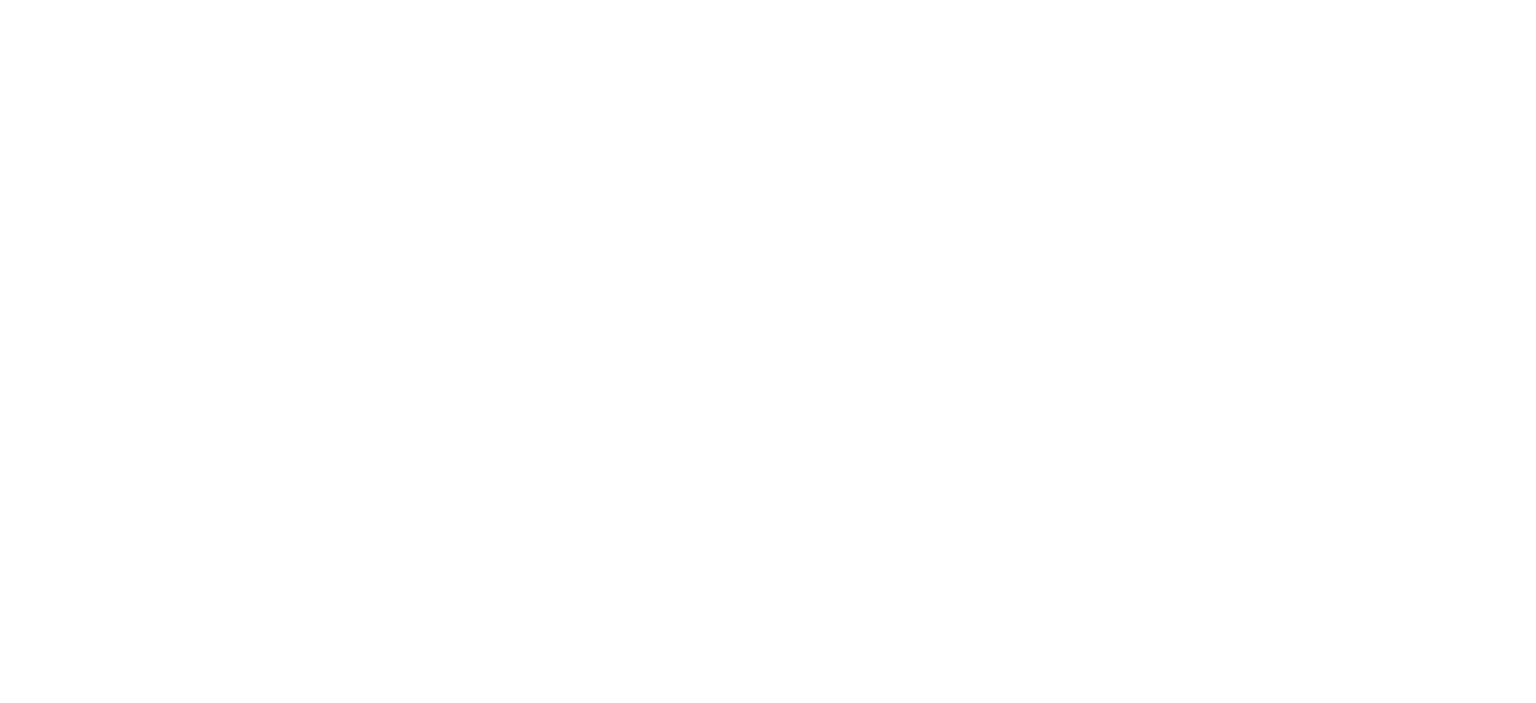 scroll, scrollTop: 0, scrollLeft: 0, axis: both 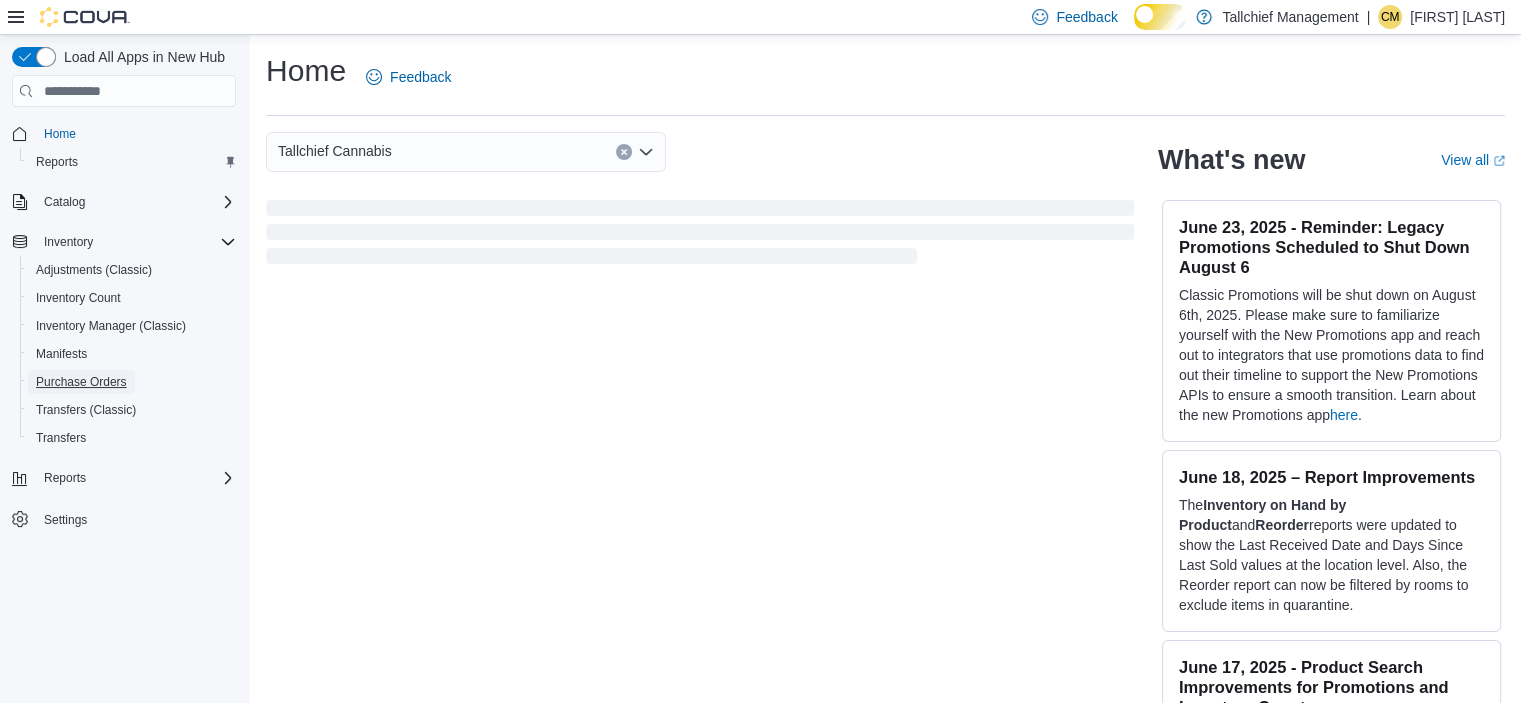 click on "Purchase Orders" at bounding box center [81, 382] 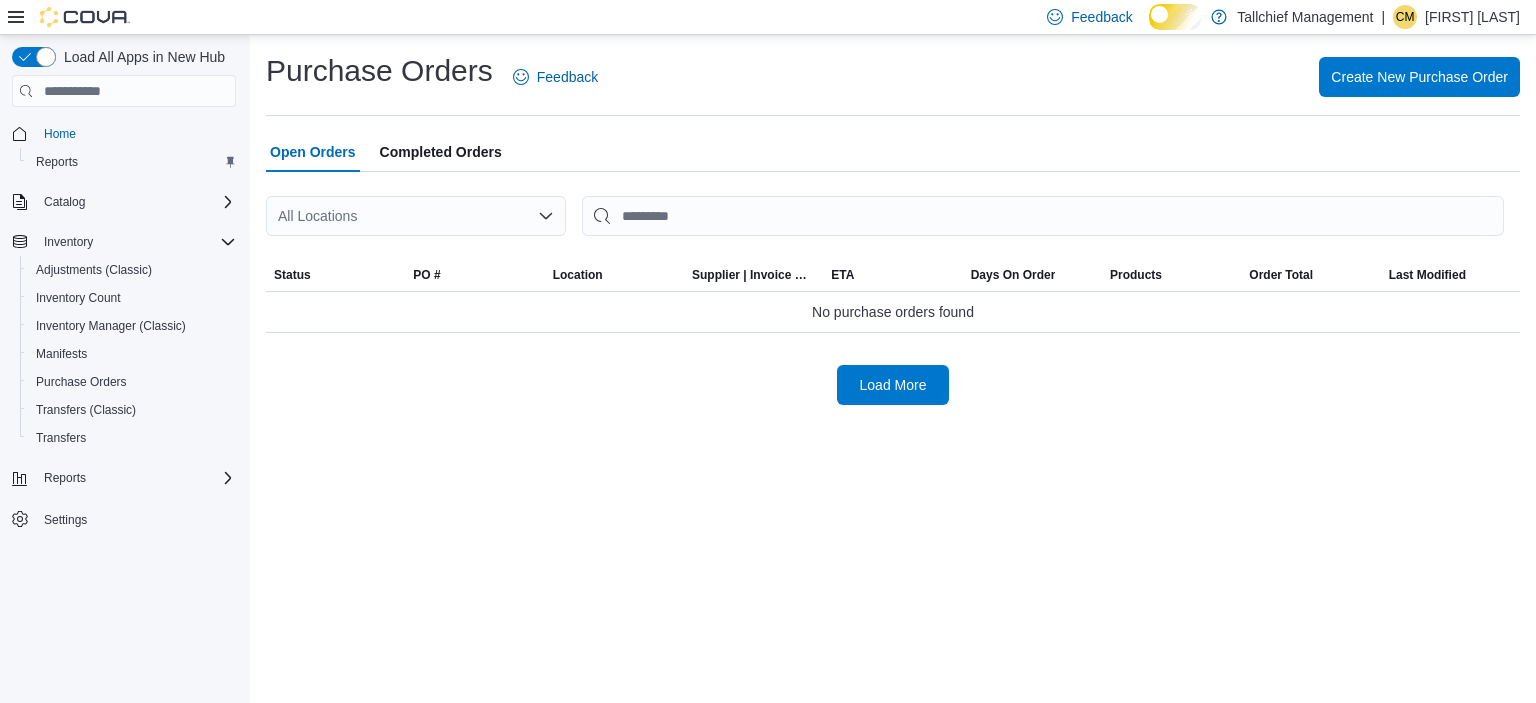 click on "Completed Orders" at bounding box center (441, 152) 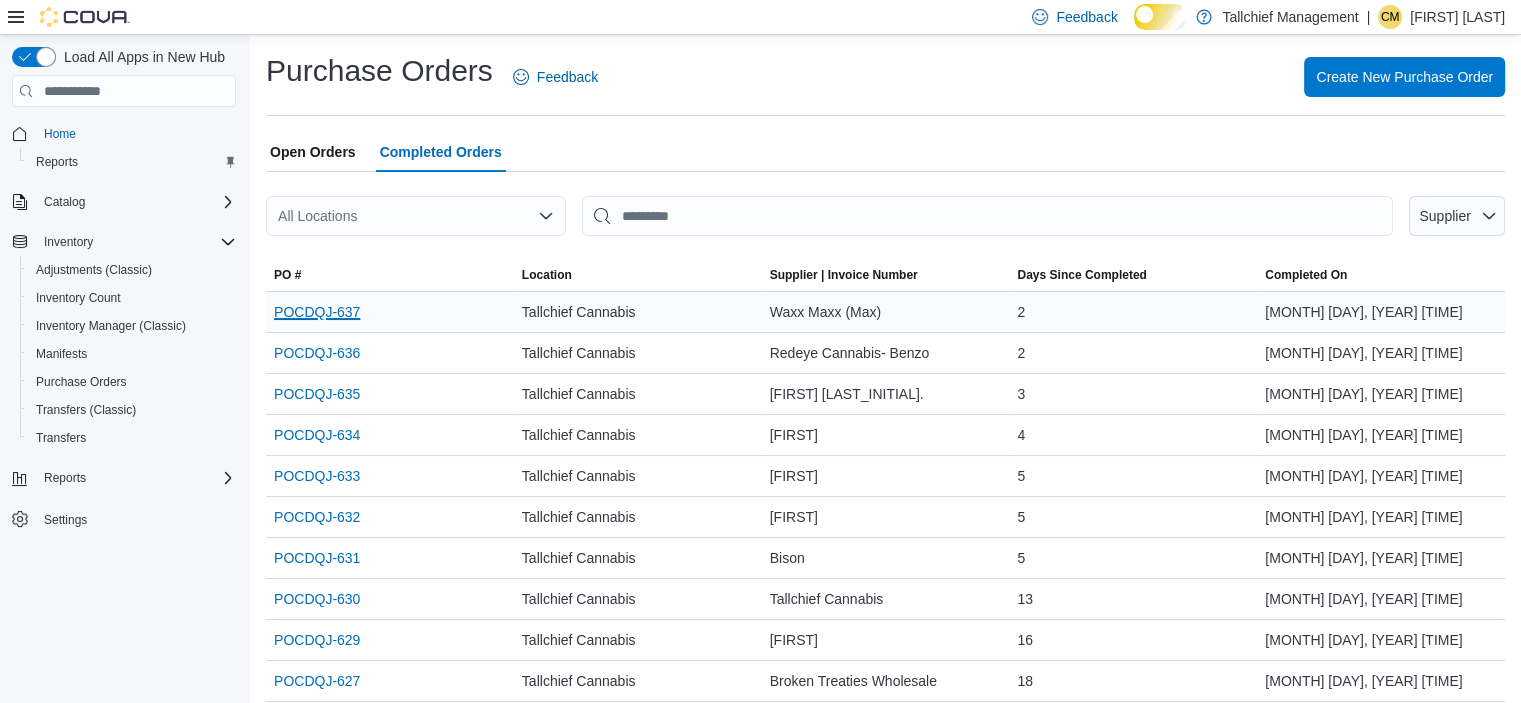 click on "POCDQJ-637" at bounding box center [317, 312] 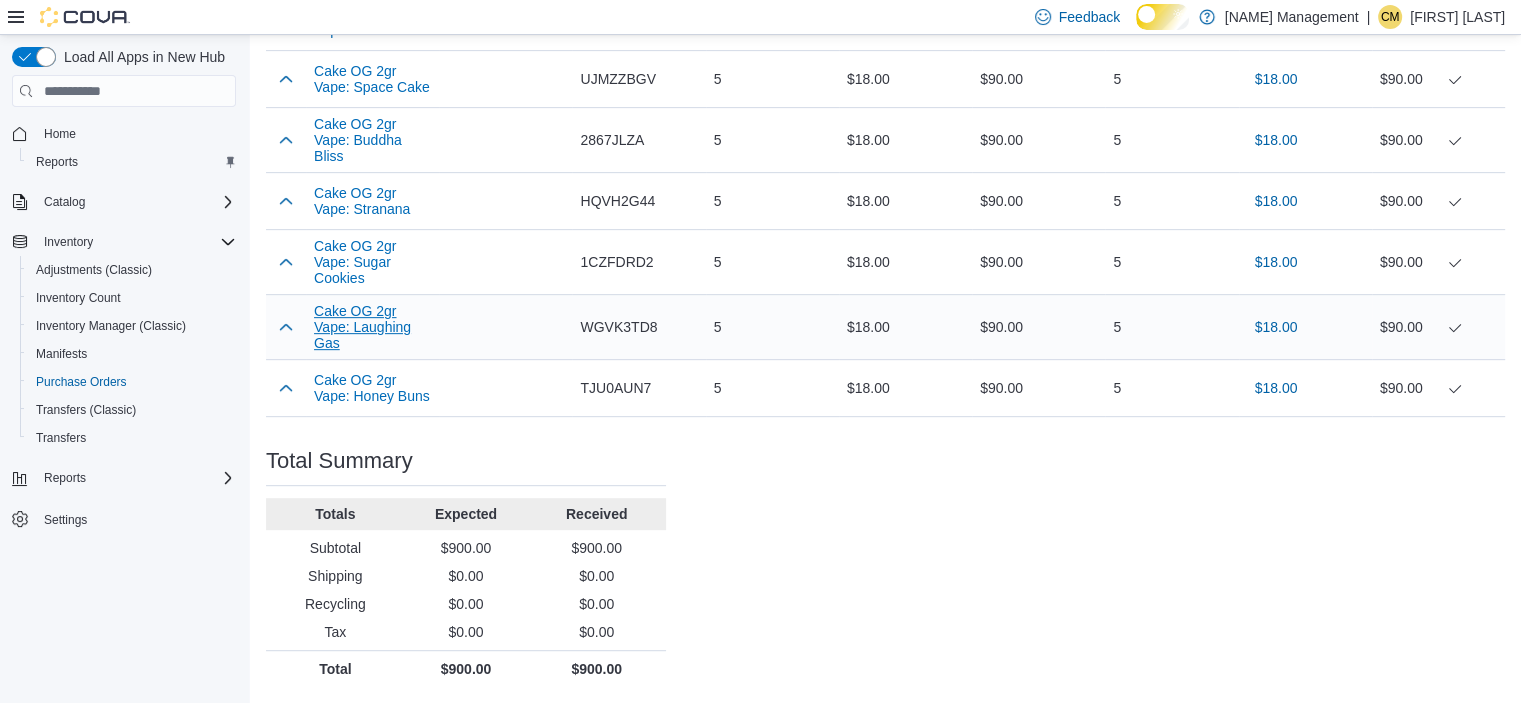 scroll, scrollTop: 900, scrollLeft: 0, axis: vertical 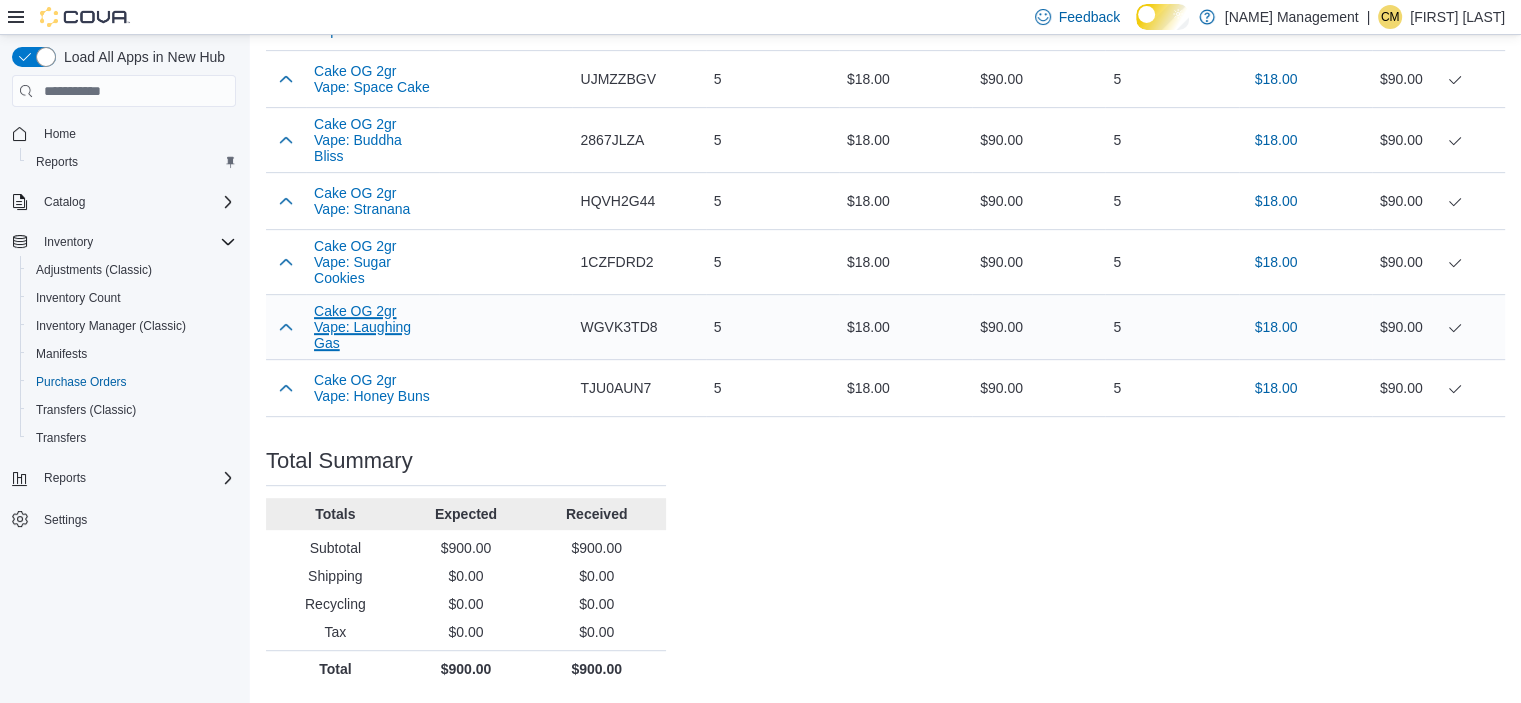 click on "Cake OG 2gr Vape: Laughing Gas" at bounding box center [372, 327] 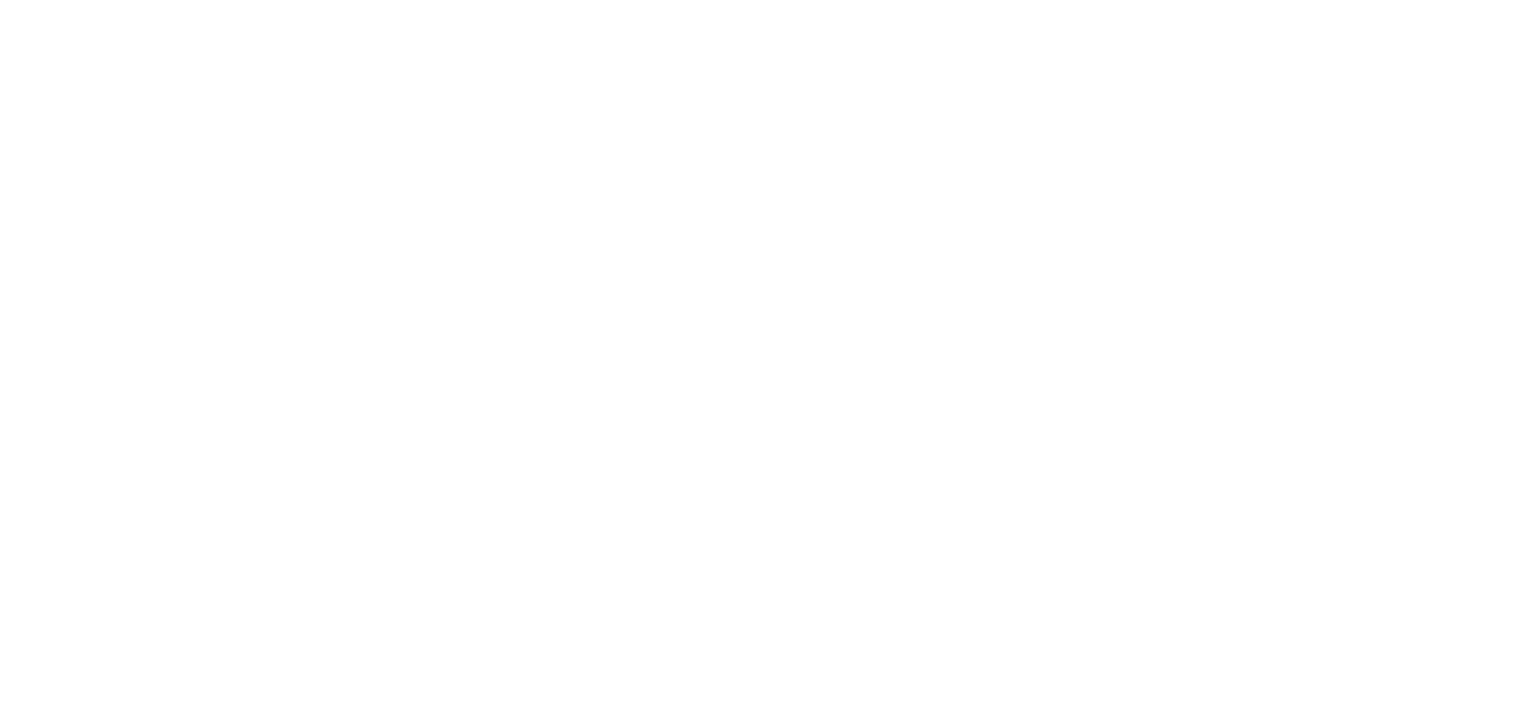 scroll, scrollTop: 0, scrollLeft: 0, axis: both 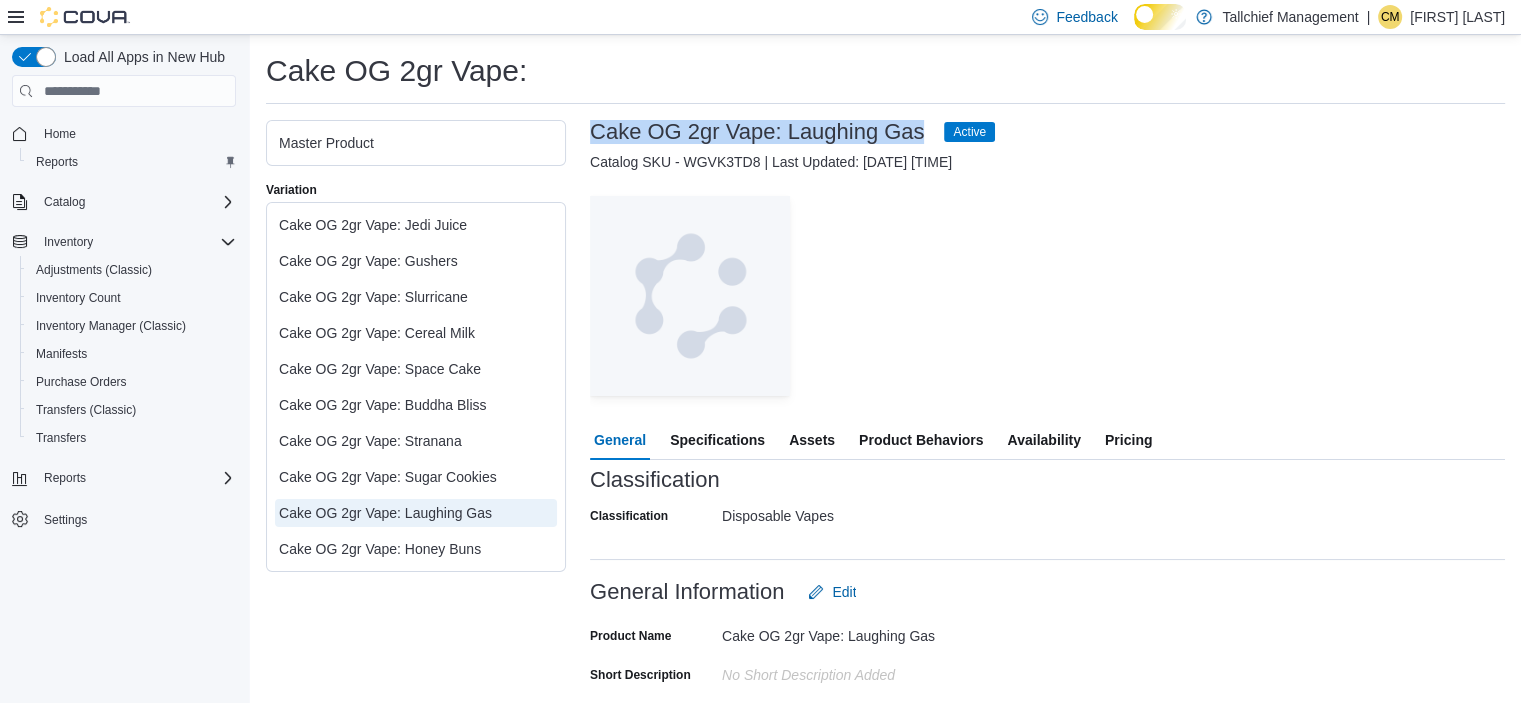 drag, startPoint x: 594, startPoint y: 140, endPoint x: 1004, endPoint y: 139, distance: 410.00122 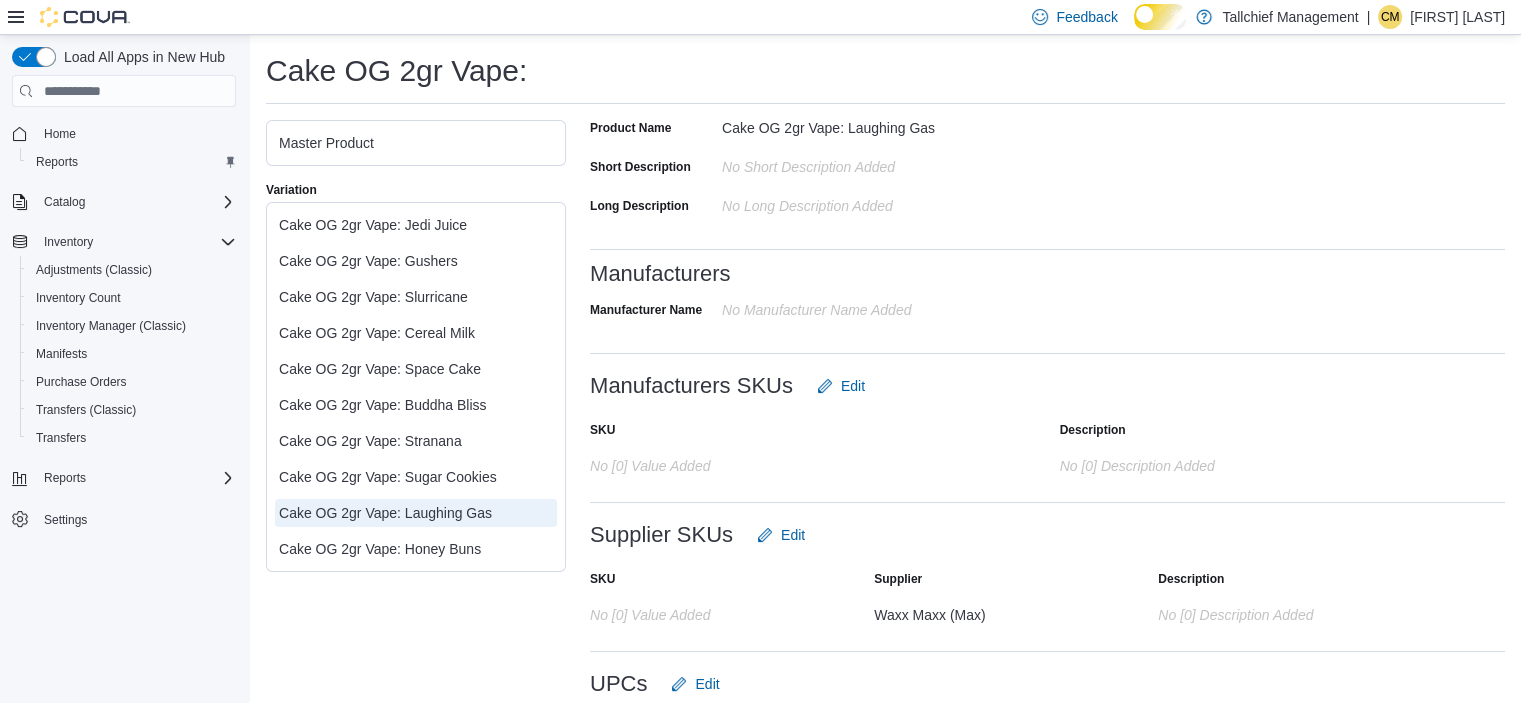 scroll, scrollTop: 583, scrollLeft: 0, axis: vertical 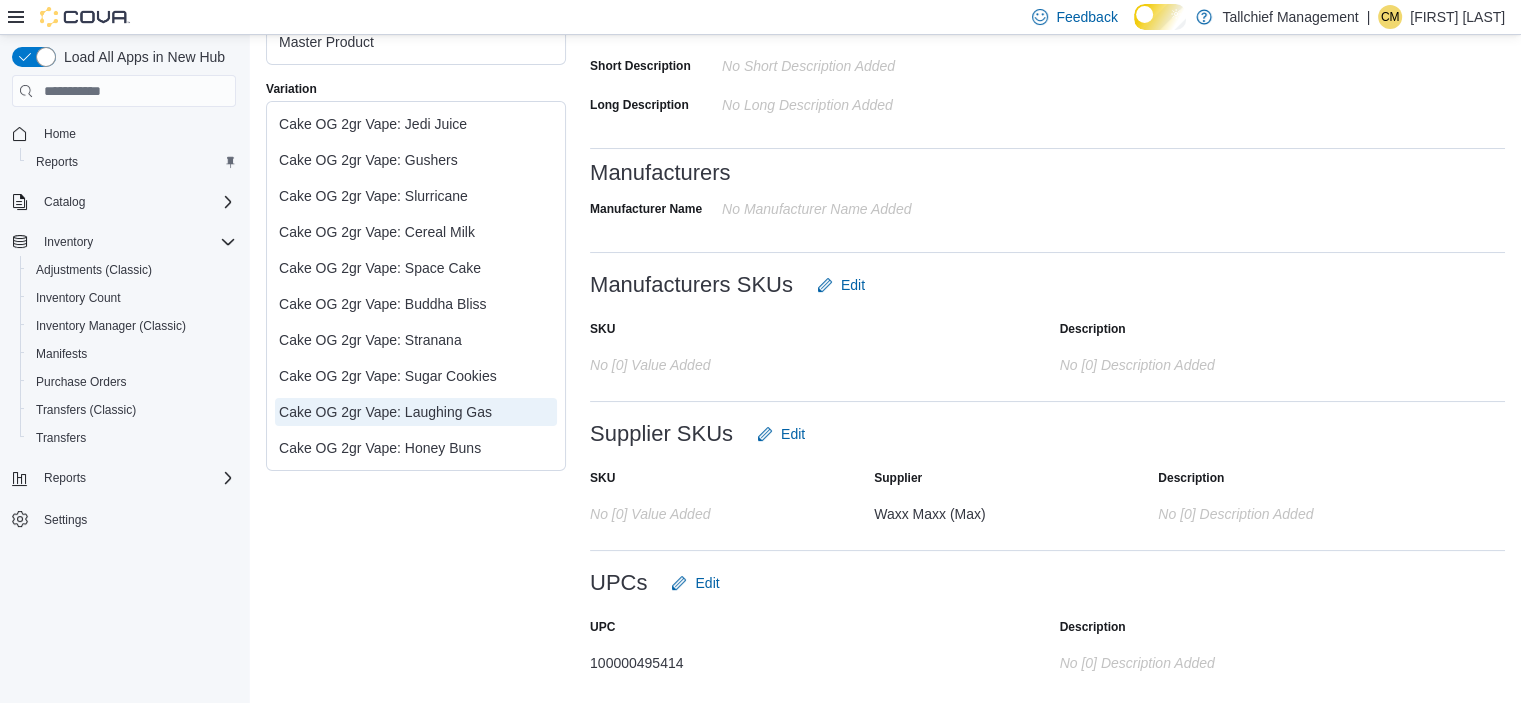 click on "100000495414" at bounding box center [790, 659] 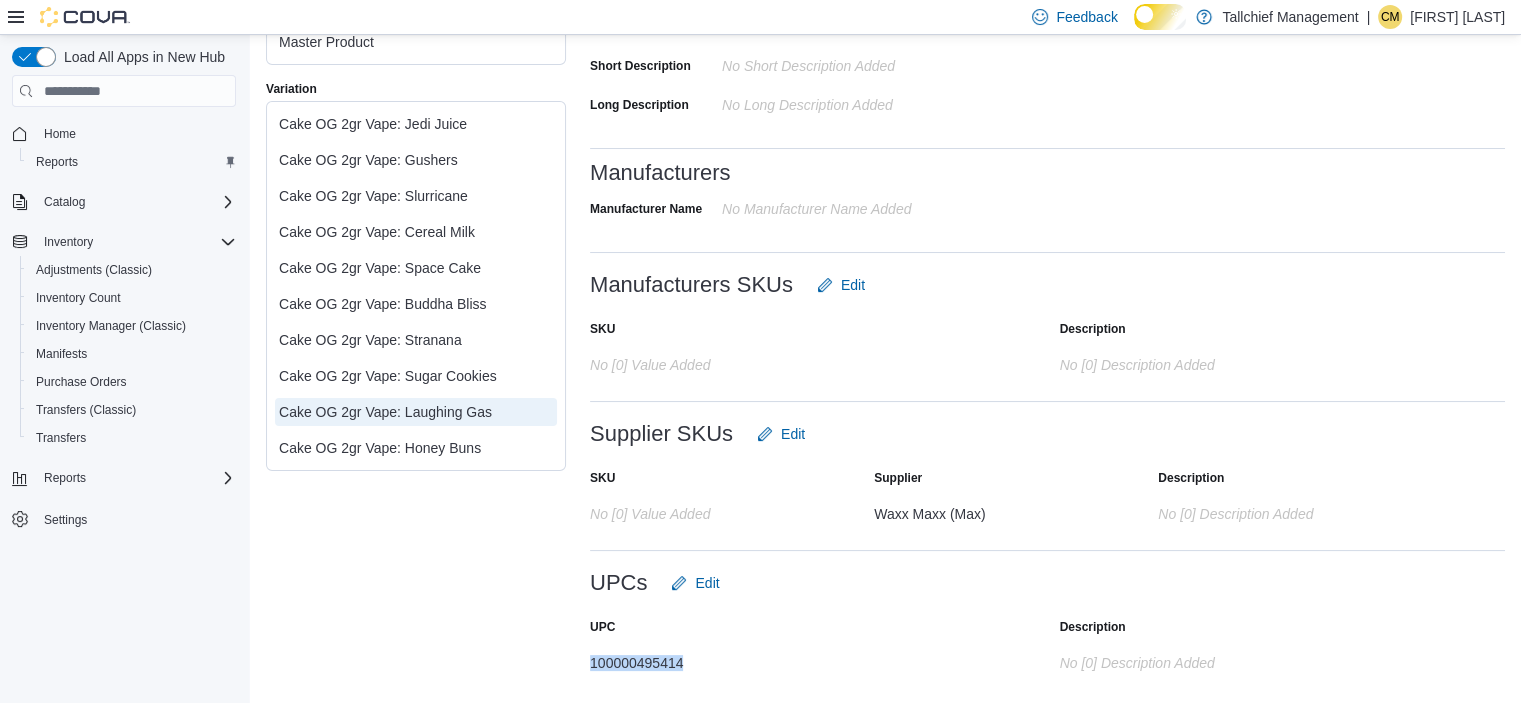 drag, startPoint x: 592, startPoint y: 659, endPoint x: 711, endPoint y: 661, distance: 119.01681 